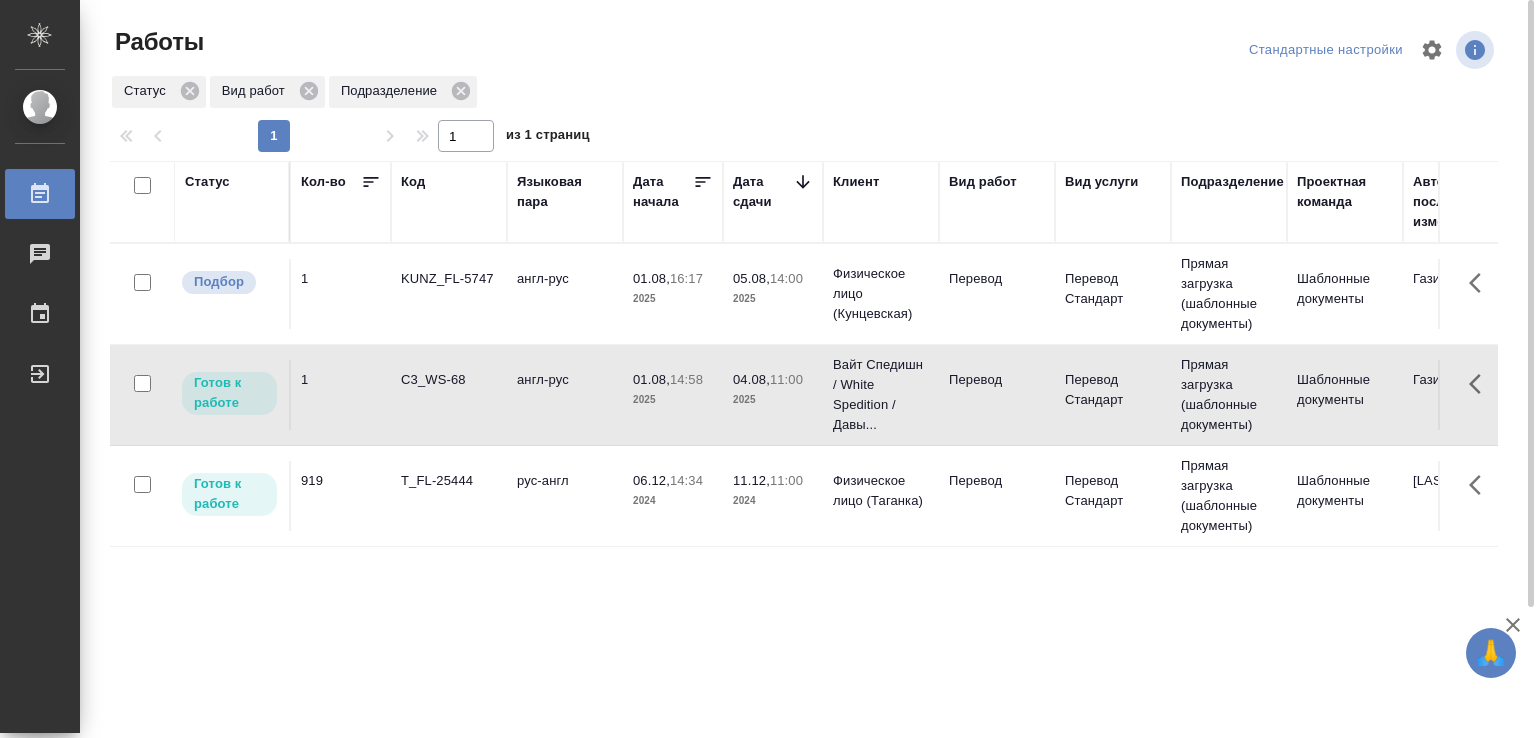 scroll, scrollTop: 0, scrollLeft: 0, axis: both 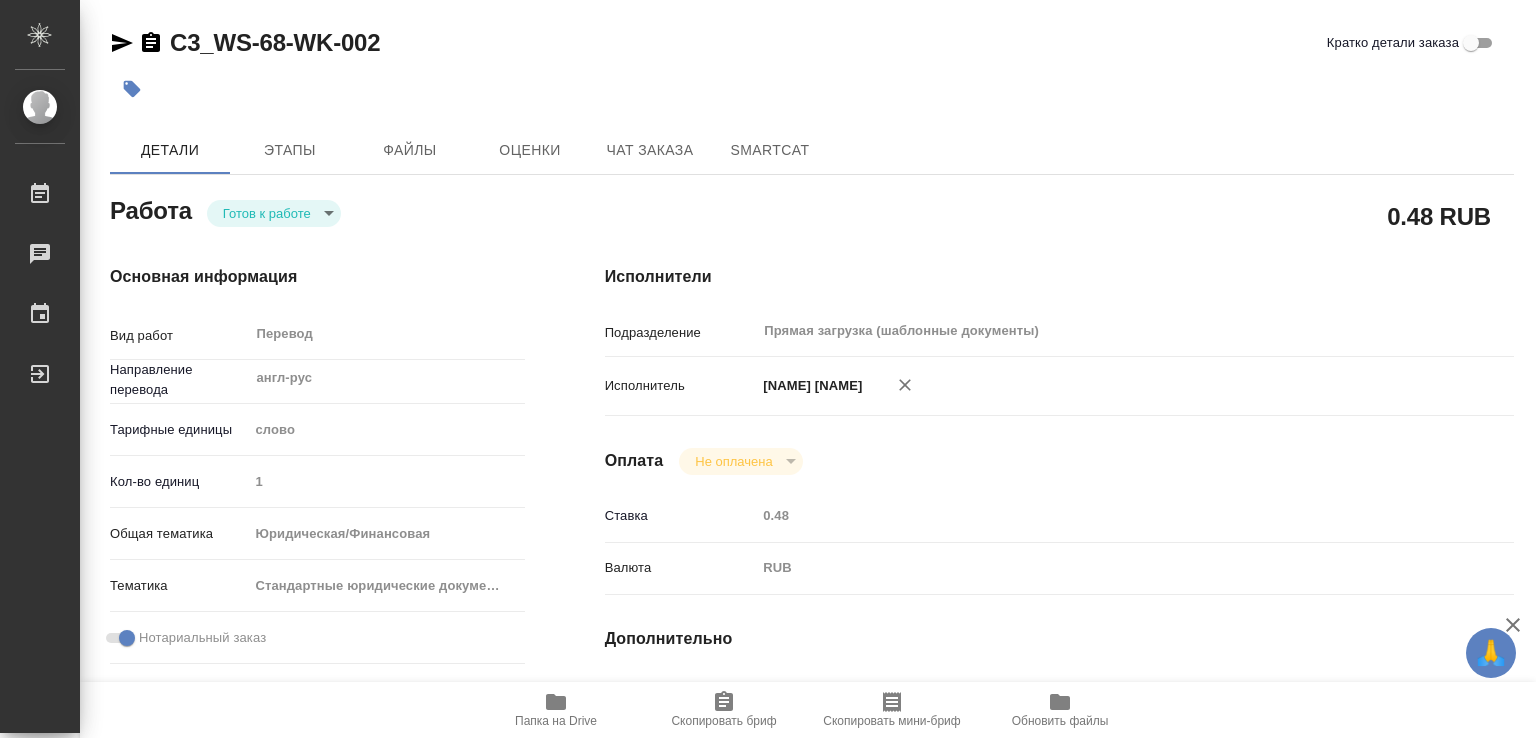 type on "x" 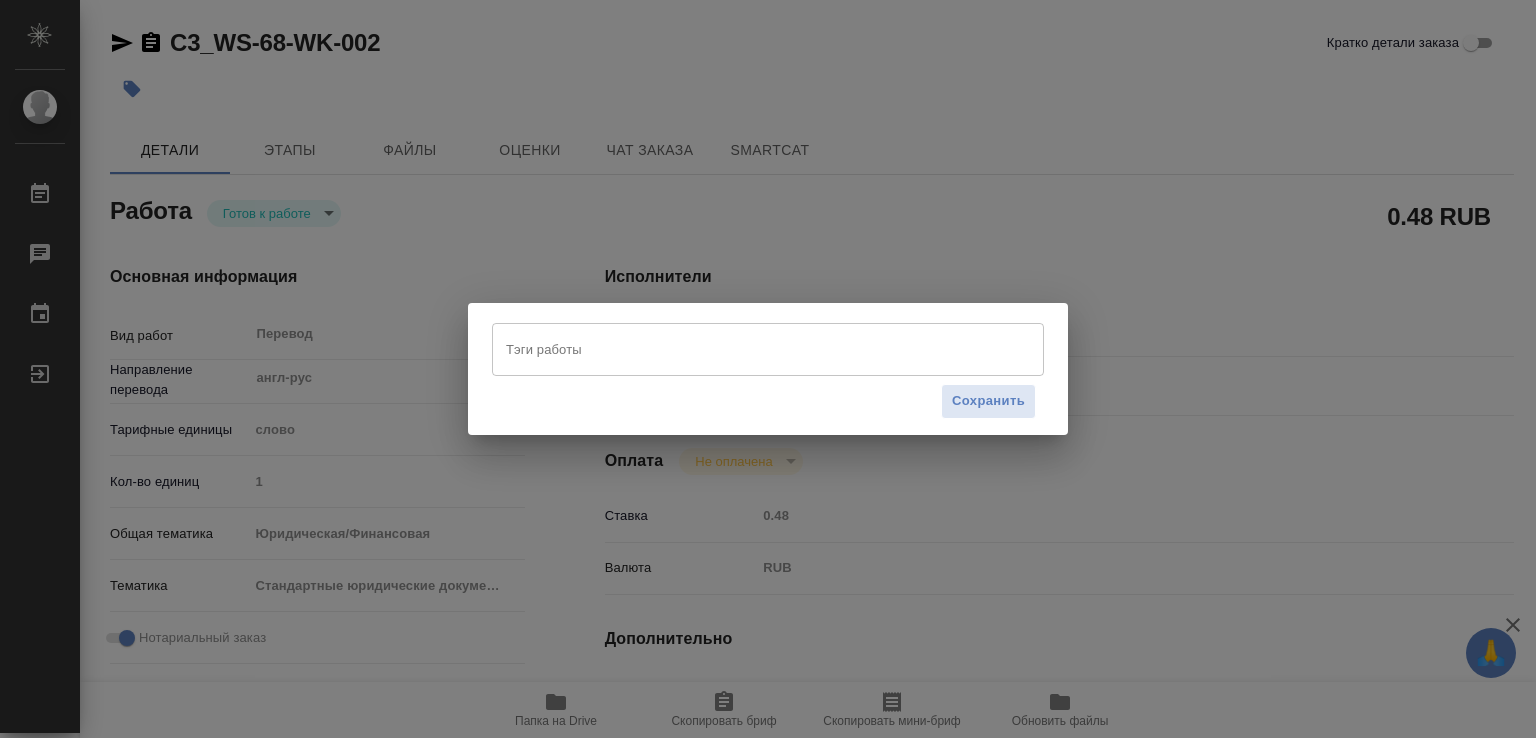 click on "Тэги работы" at bounding box center [749, 349] 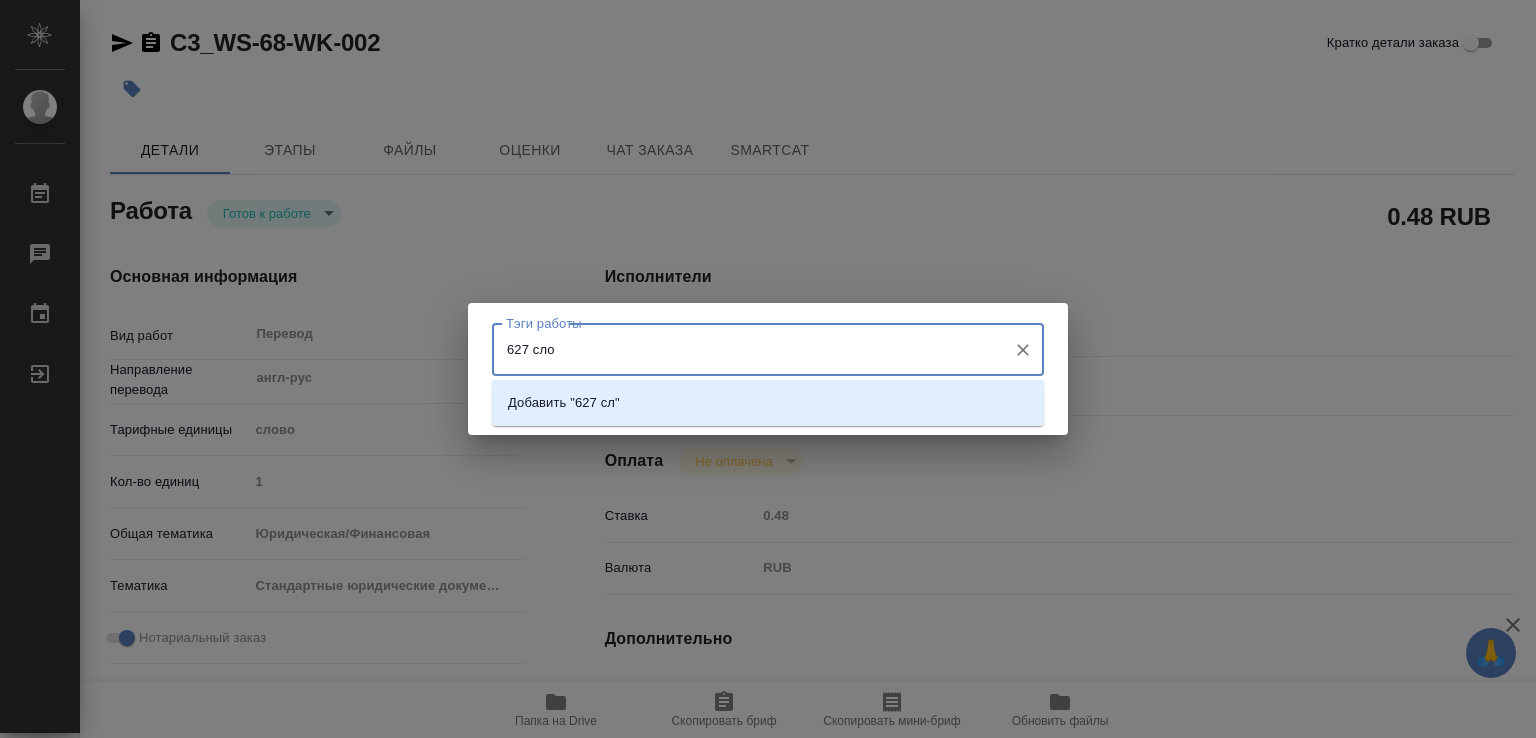 type on "627 слов" 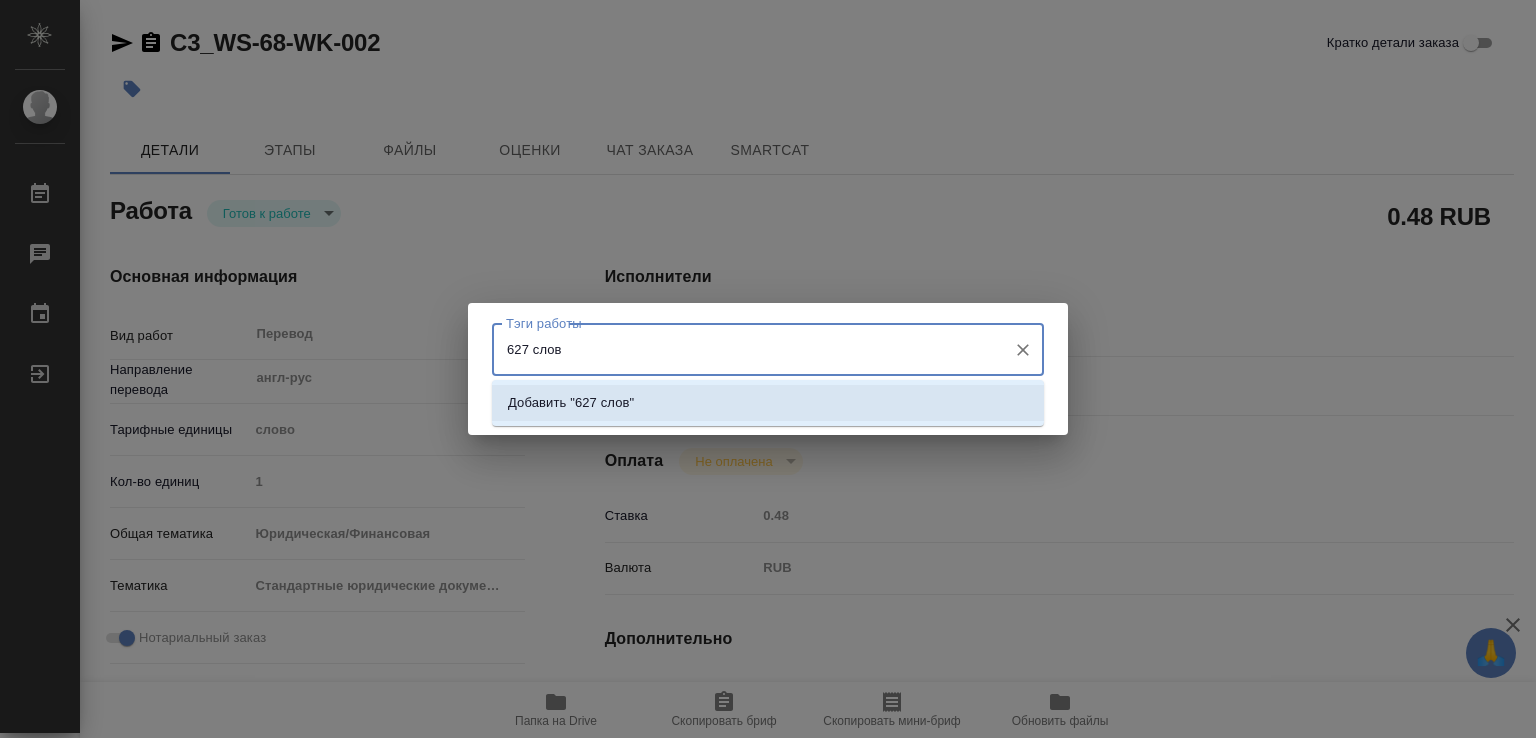 click on "Добавить "627 слов"" at bounding box center (768, 403) 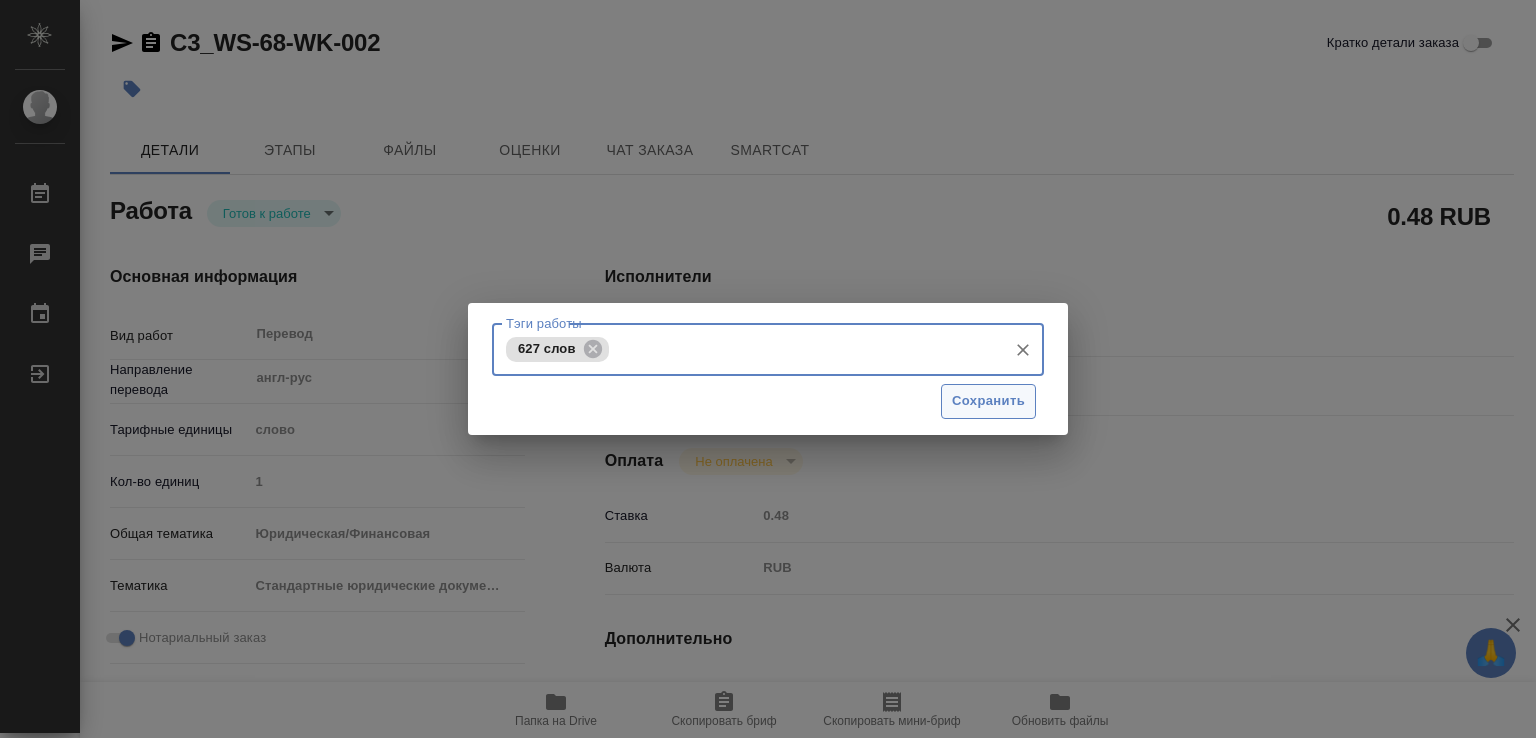 click on "Сохранить" at bounding box center [988, 401] 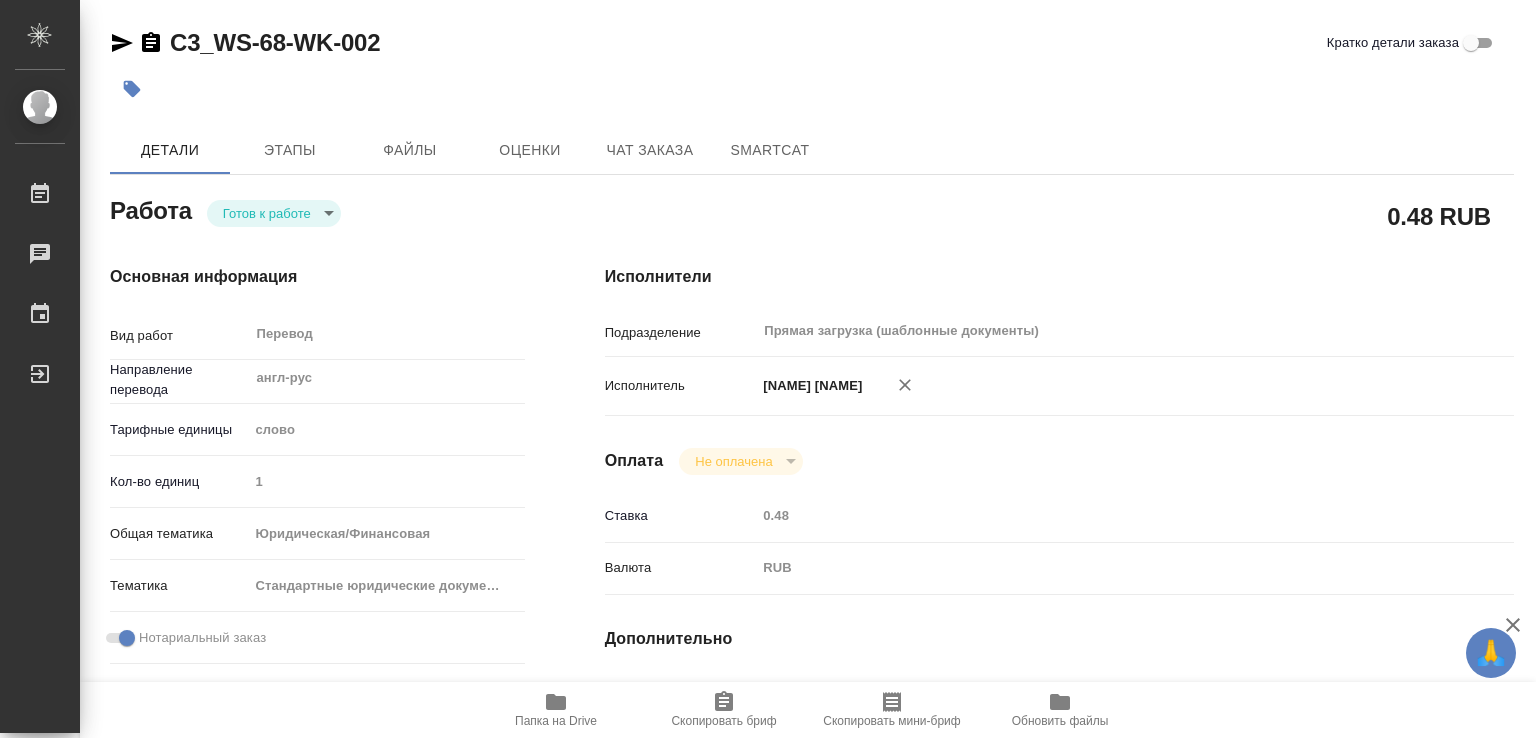 type on "readyForWork" 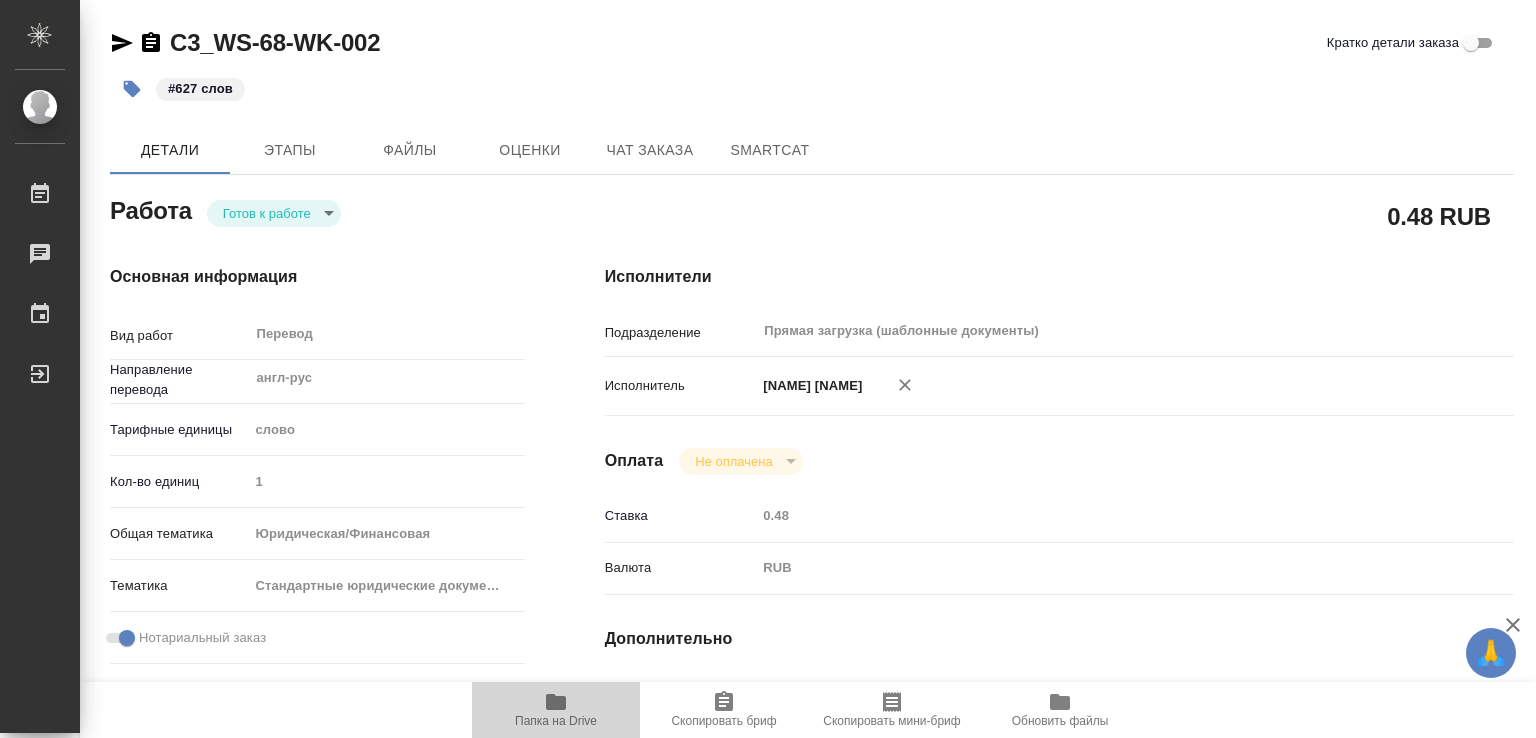 click on "Папка на Drive" at bounding box center (556, 721) 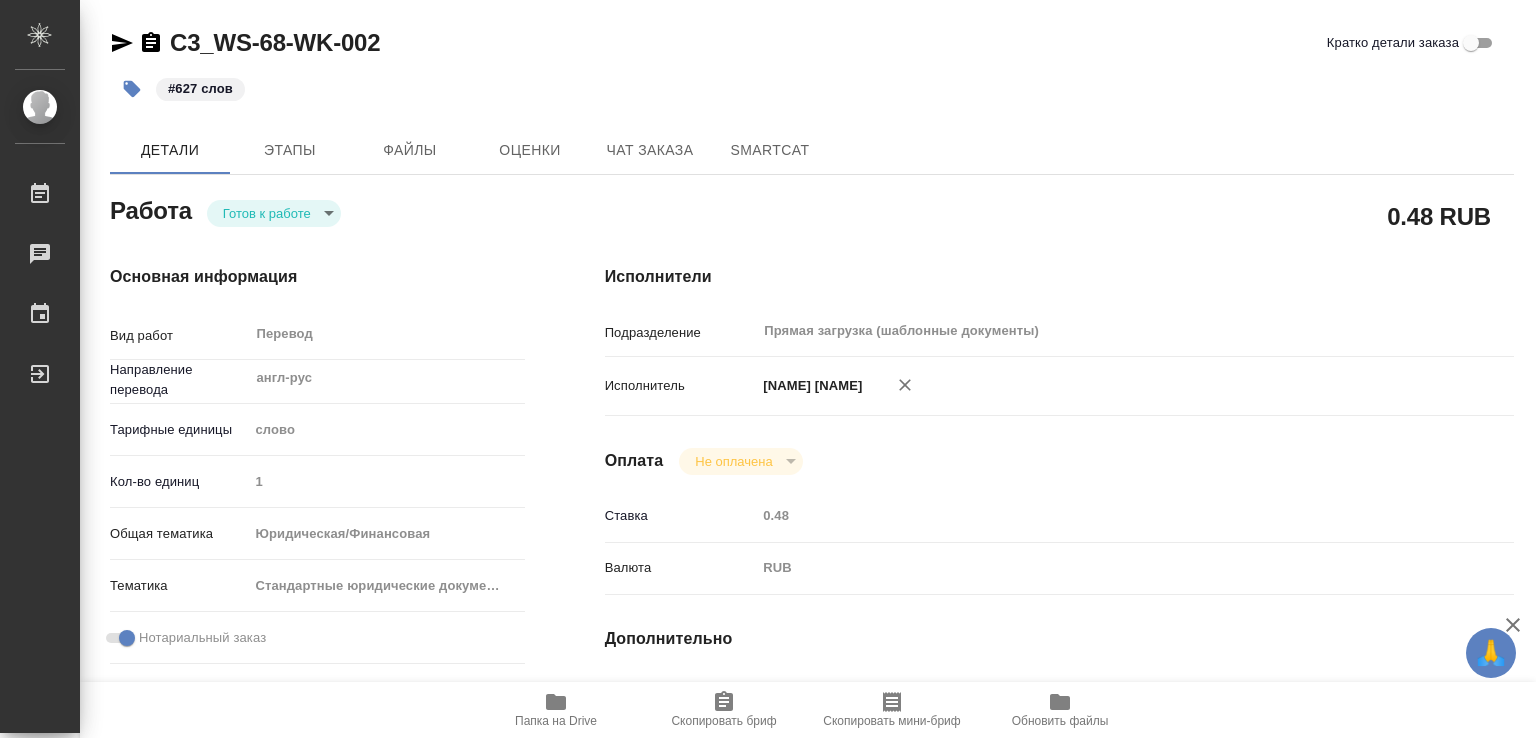 type on "x" 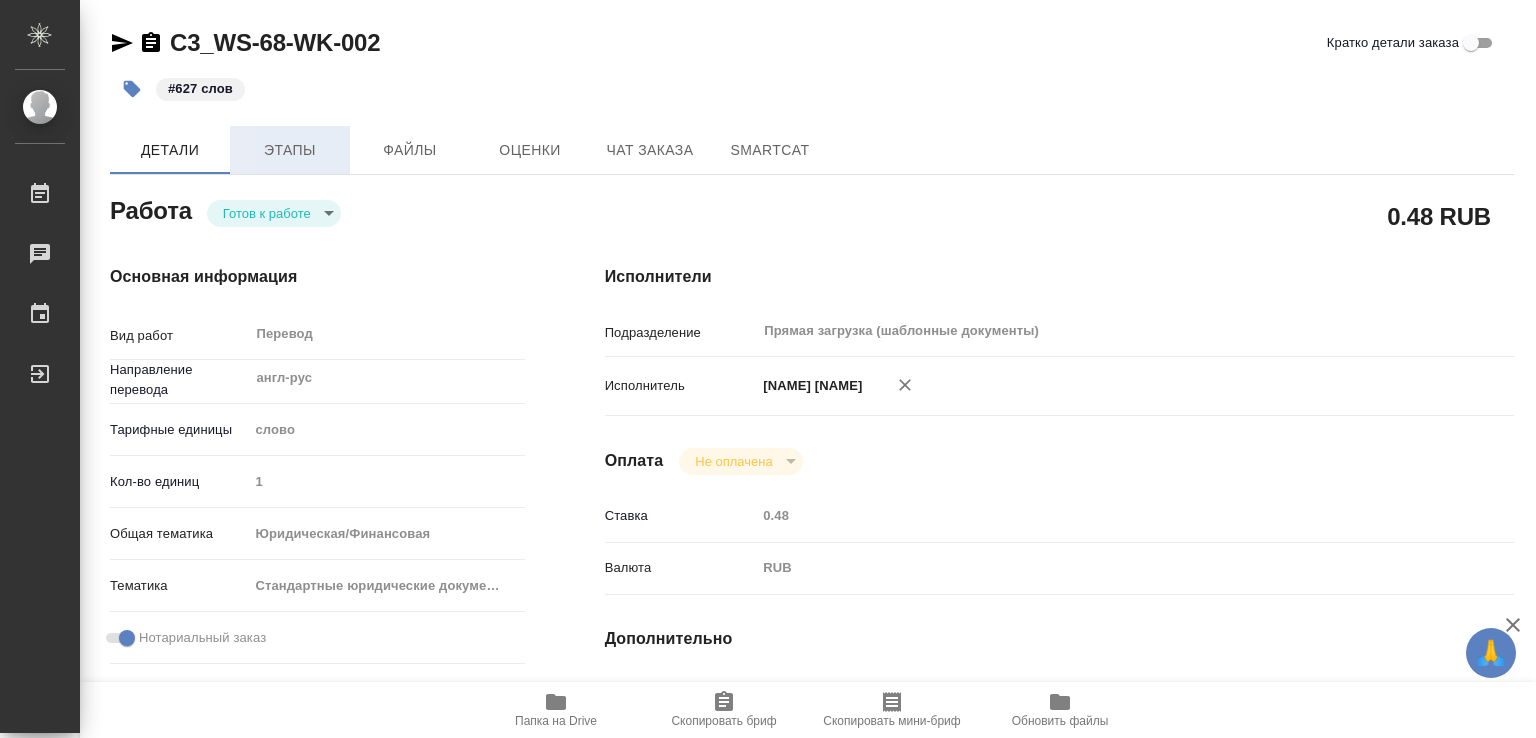 click on "Этапы" at bounding box center (290, 150) 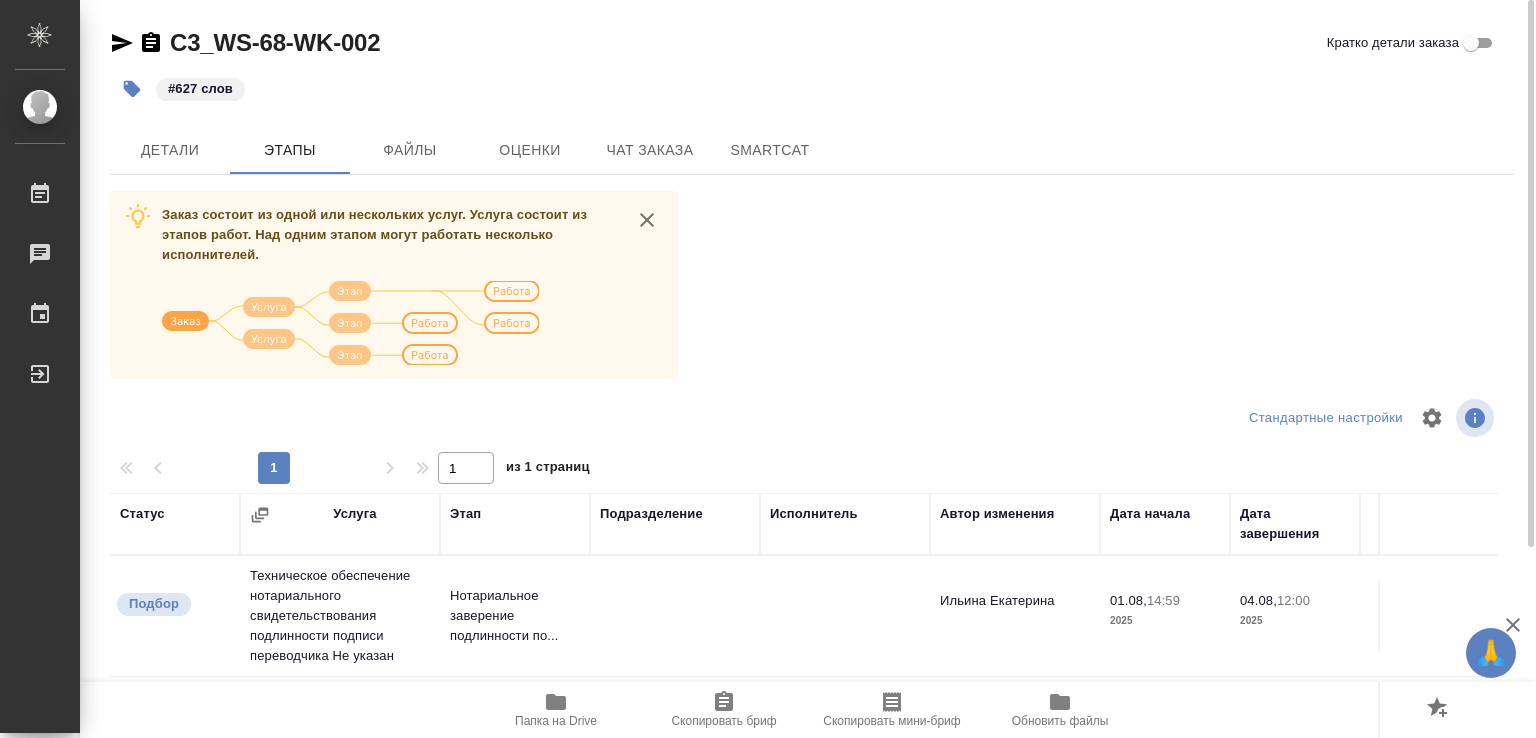 scroll, scrollTop: 0, scrollLeft: 0, axis: both 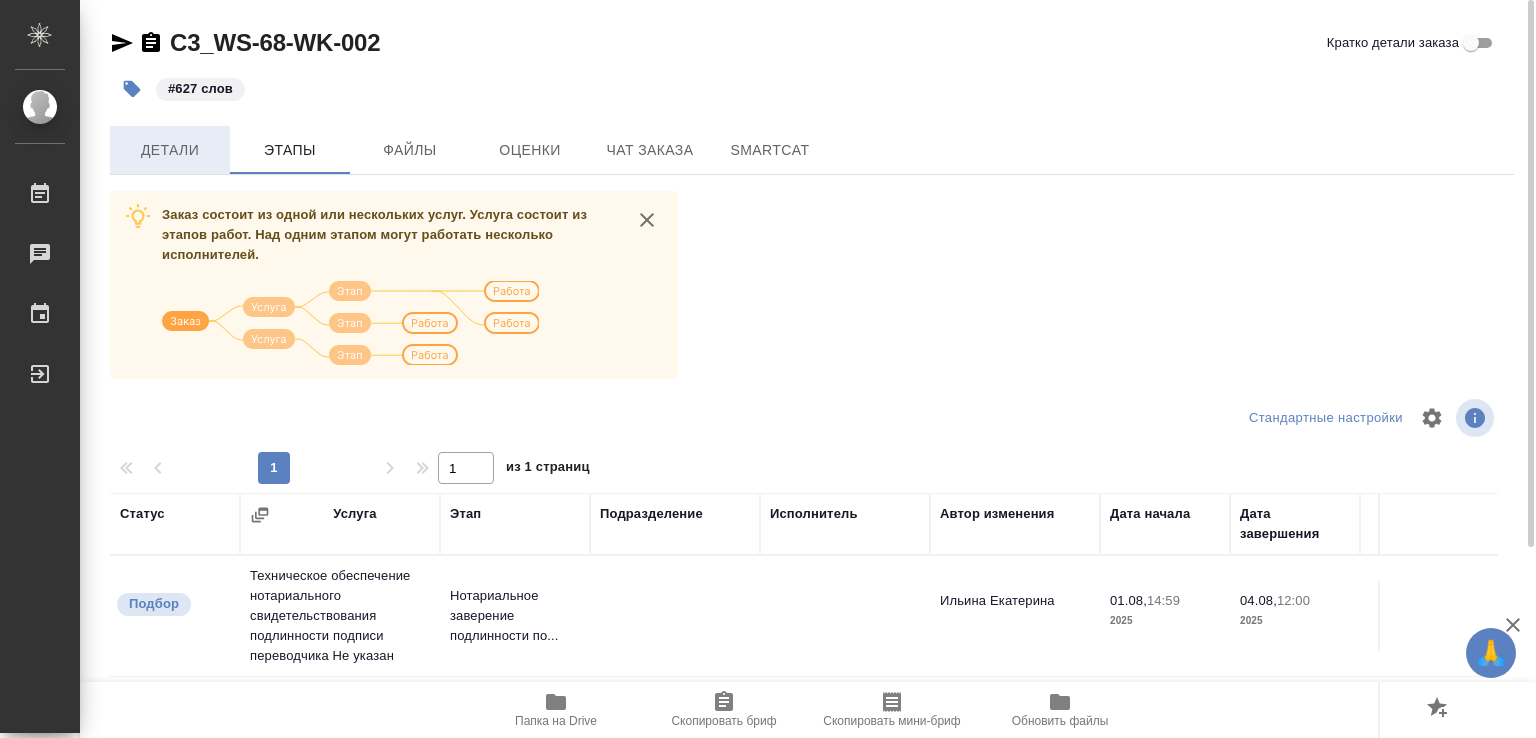 click on "Детали" at bounding box center [170, 150] 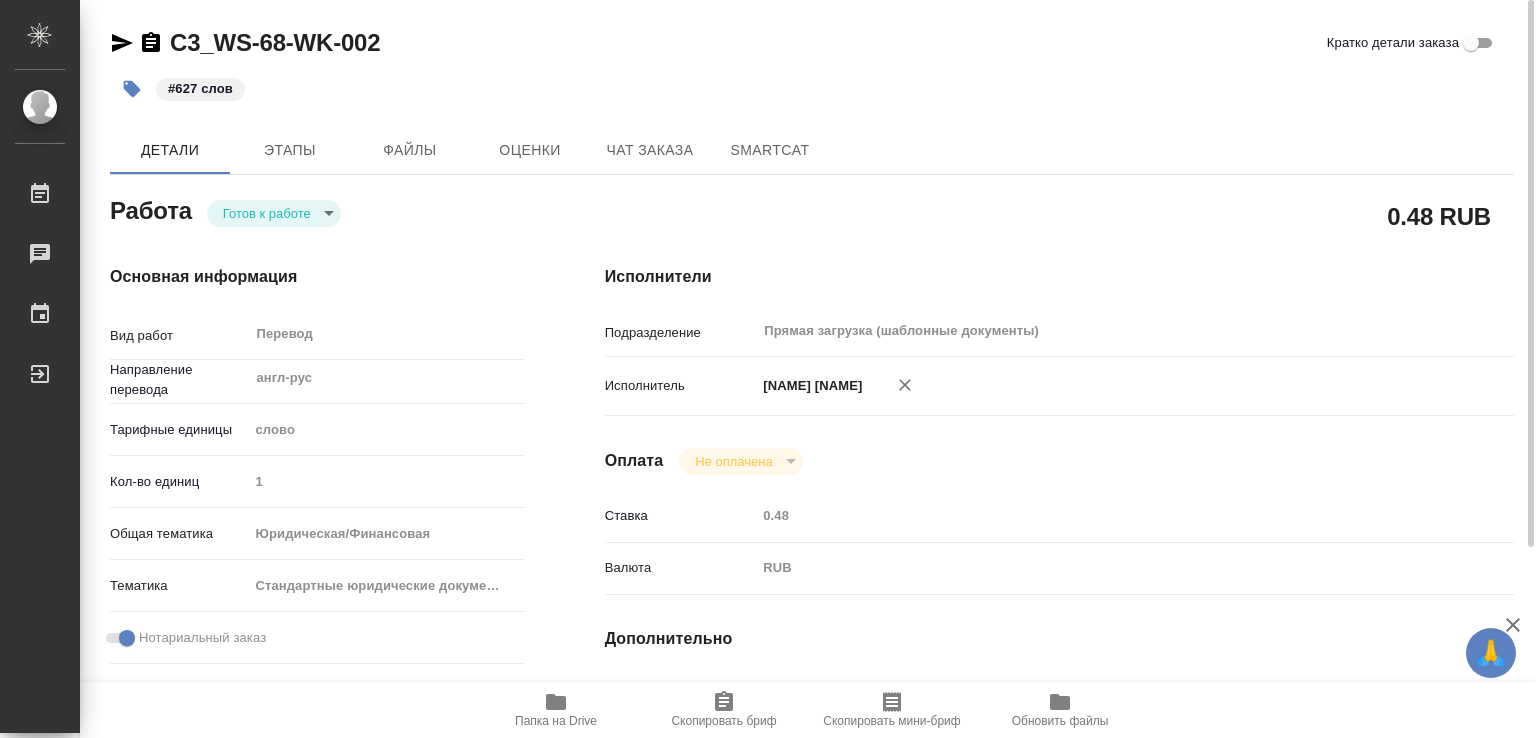 click on "🙏 .cls-1
fill:#fff;
AWATERA [NAME] [NAME] Работы 0 Чаты График Выйти C3_WS-68-WK-002 Кратко детали заказа #627 слов Детали Этапы Файлы Оценки Чат заказа SmartCat Работа Готов к работе readyForWork 0.48 RUB Основная информация Вид работ Перевод x ​​Направление перевода англ-рус ​​Тарифные единицы слово 5a8b1489cc6b4906c91bfd90 Кол-во единиц 1 Общая тематика Юридическая/Финансовая yr-fn Тематика Стандартные юридические документы, договоры, уставы 5f647205b73bc97568ca66bf Нотариальный заказ Сроки Дата начала работ [DATE] [TIME] Факт. дата начала работ Срок завершения работ [DATE] [TIME] Факт. срок заверш. работ ​​" at bounding box center (768, 369) 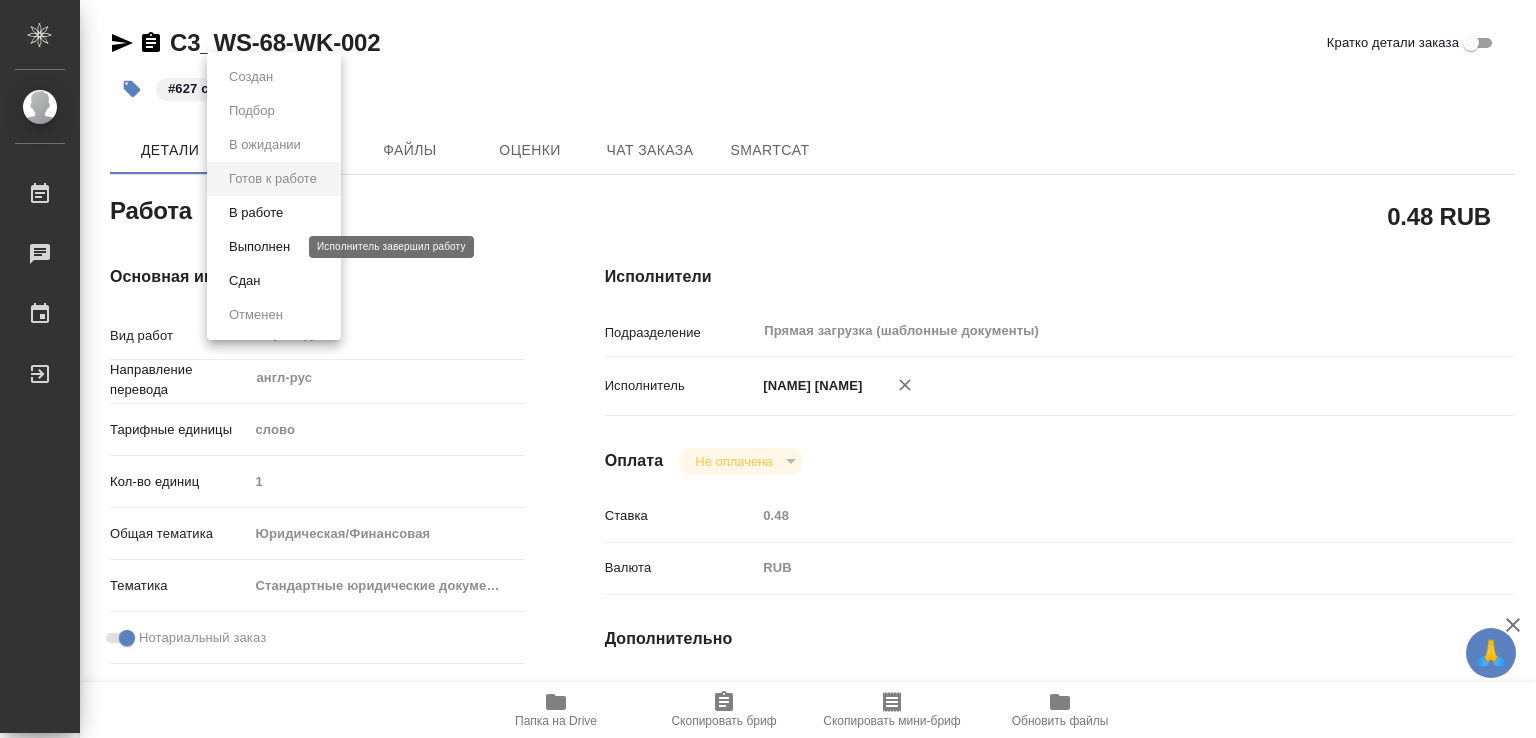 click on "Выполнен" at bounding box center (259, 247) 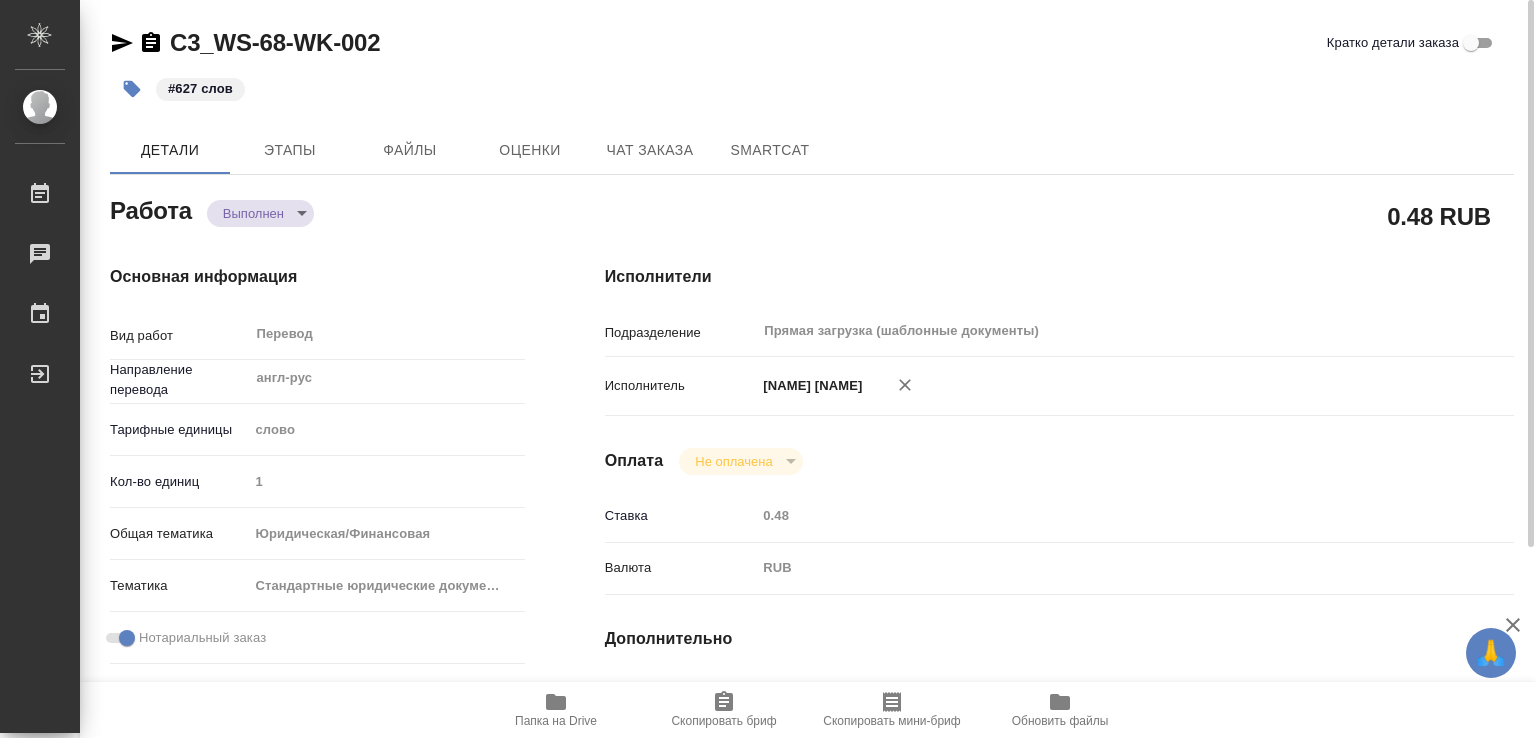 type on "x" 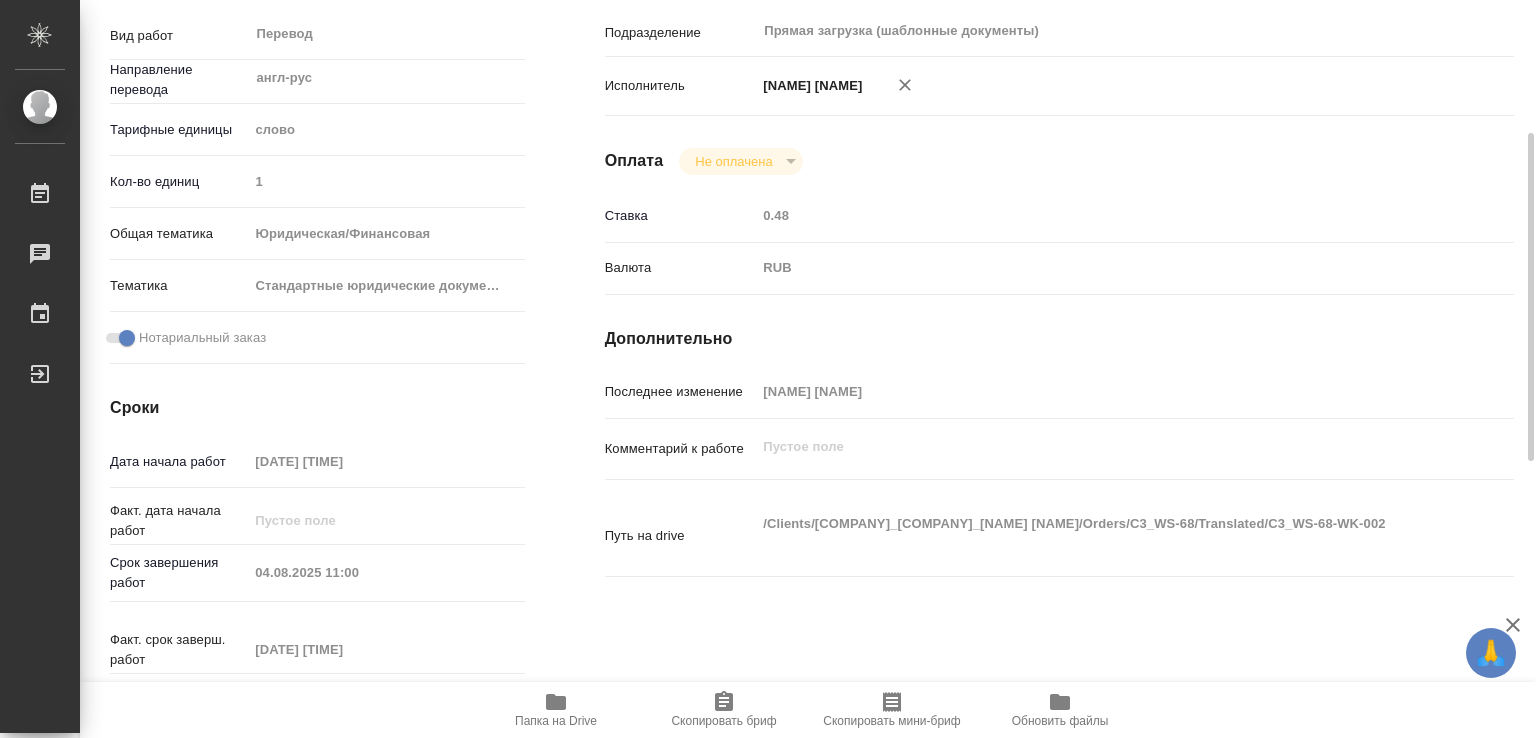 type on "x" 